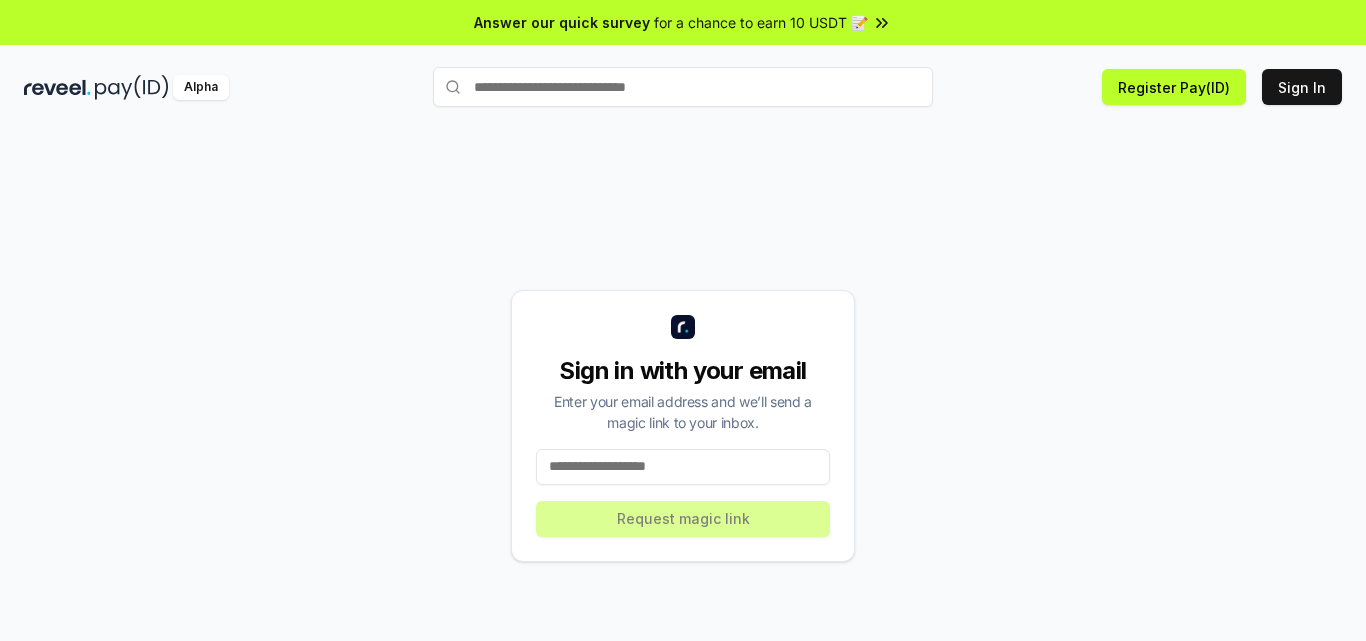 scroll, scrollTop: 0, scrollLeft: 0, axis: both 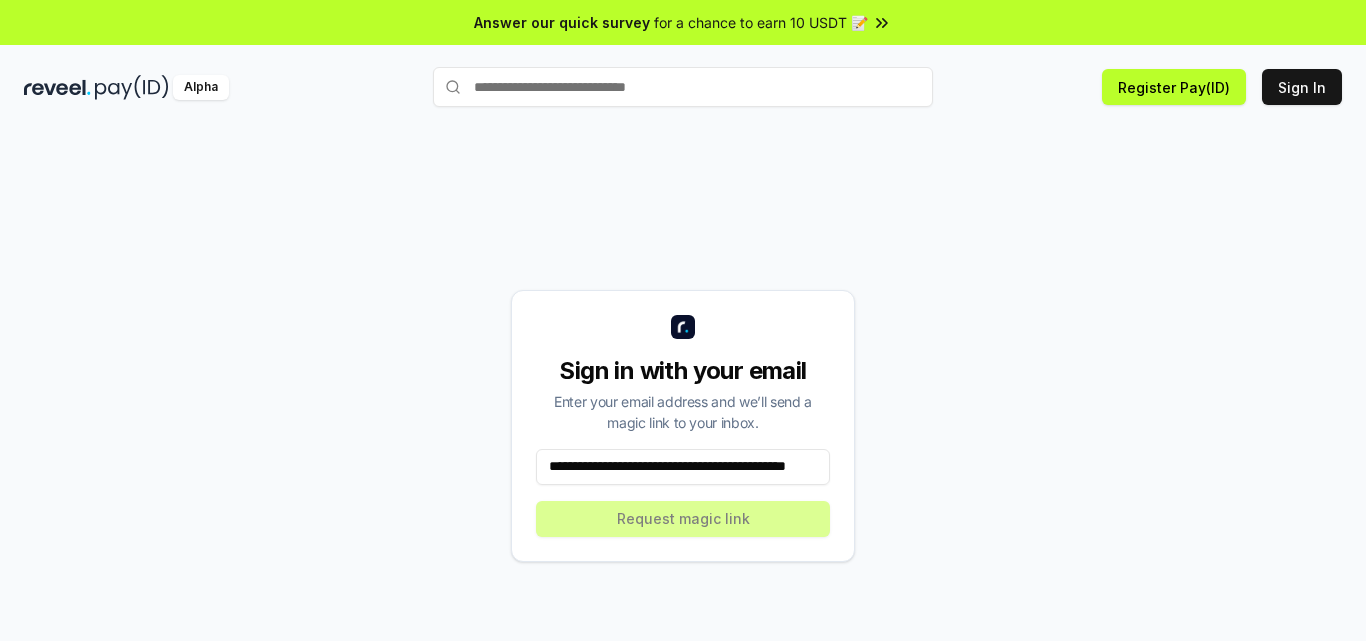 paste 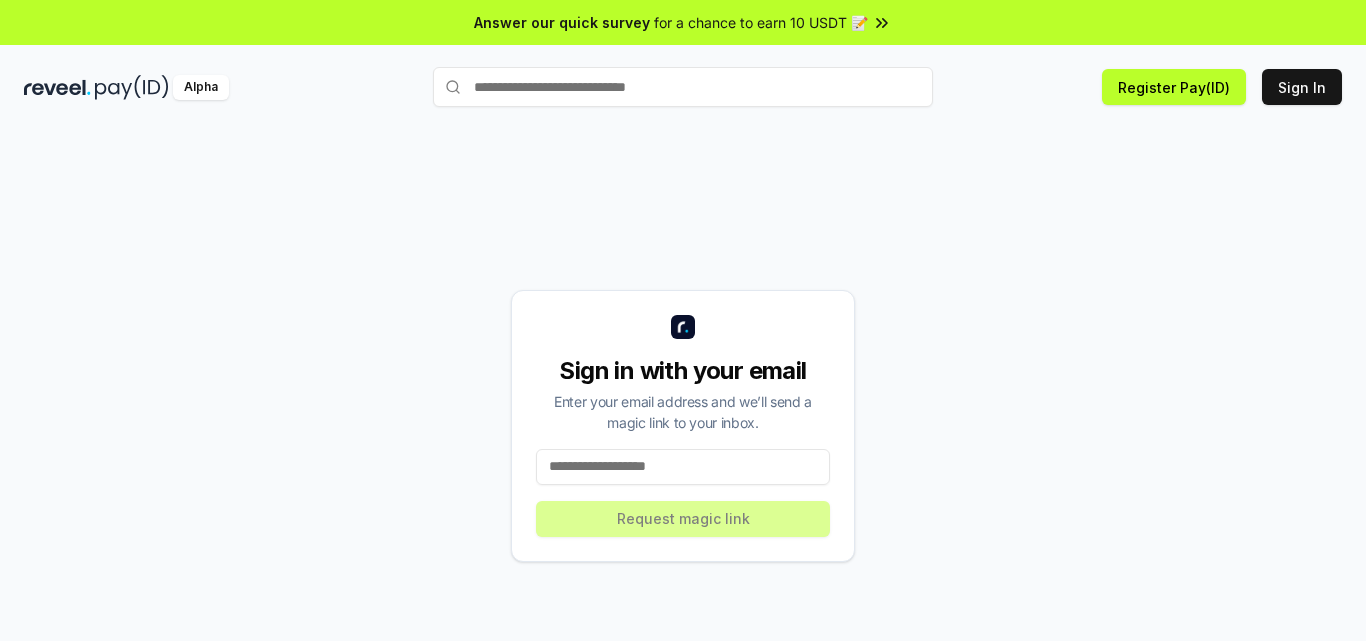 scroll, scrollTop: 0, scrollLeft: 0, axis: both 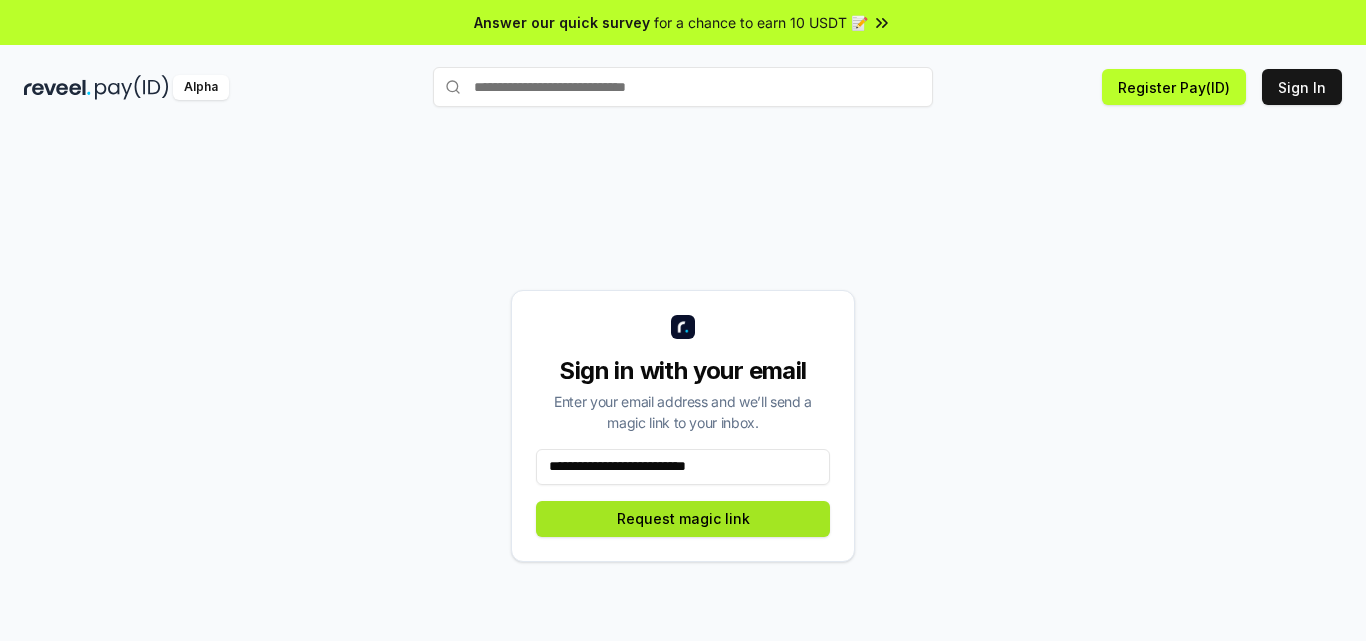 type on "**********" 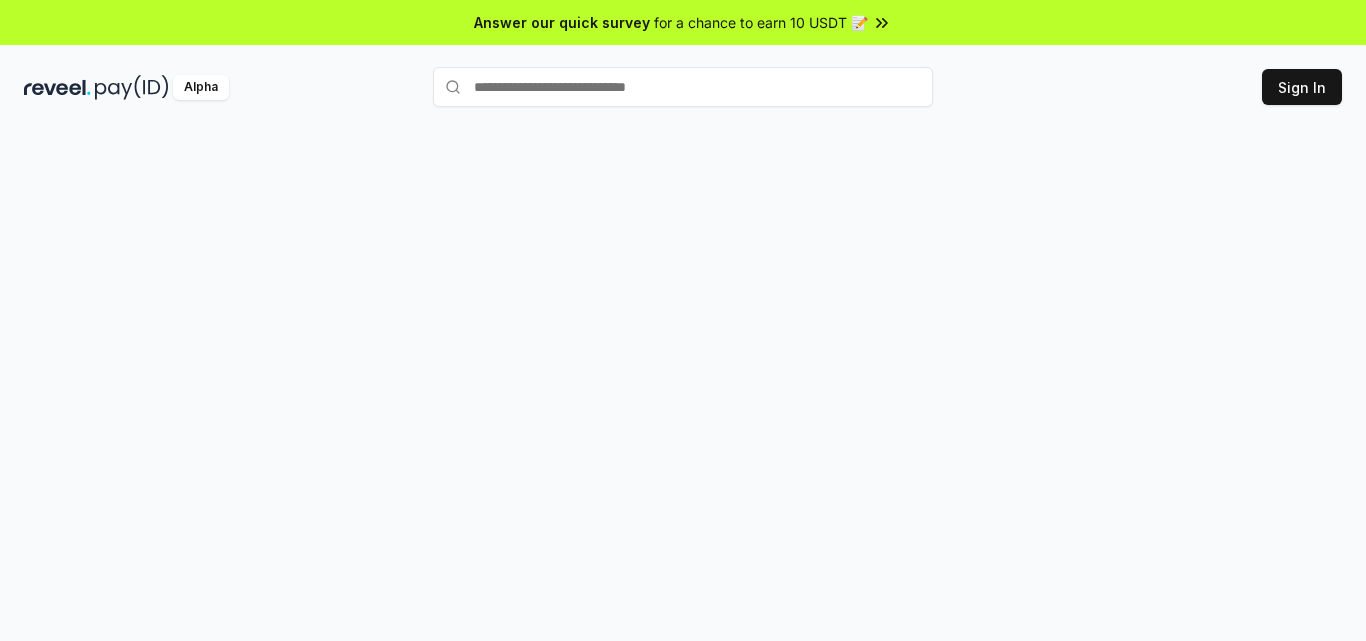 scroll, scrollTop: 0, scrollLeft: 0, axis: both 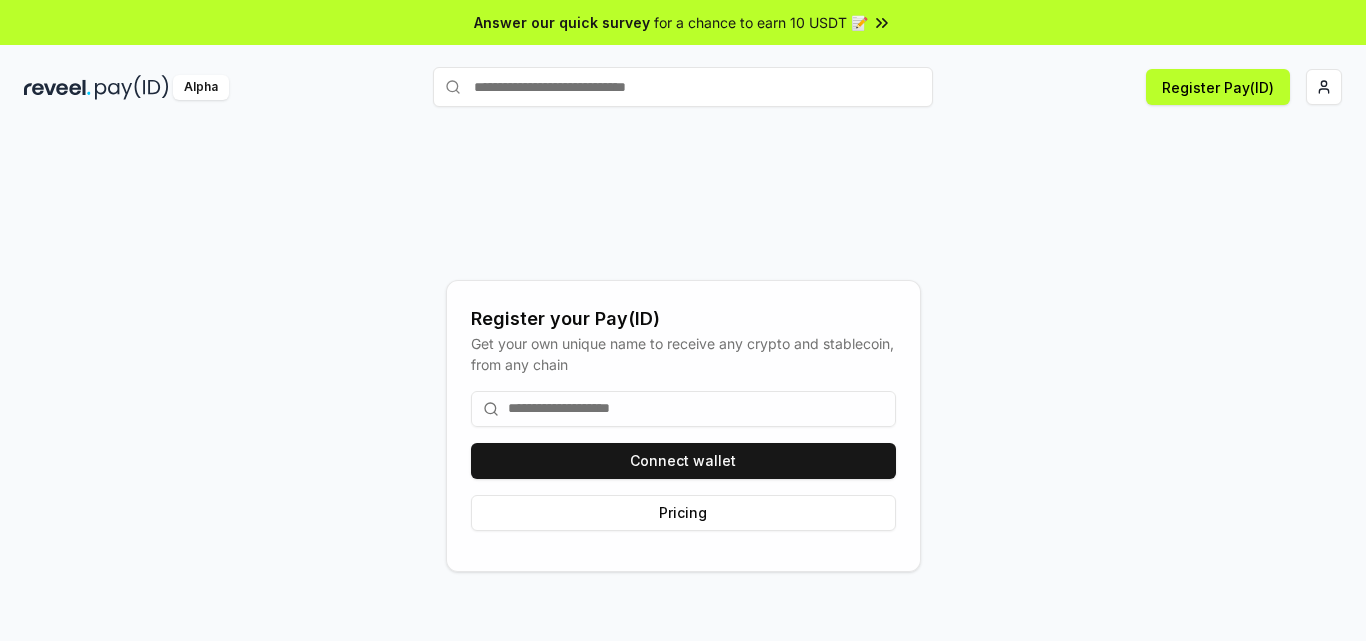 click at bounding box center [683, 409] 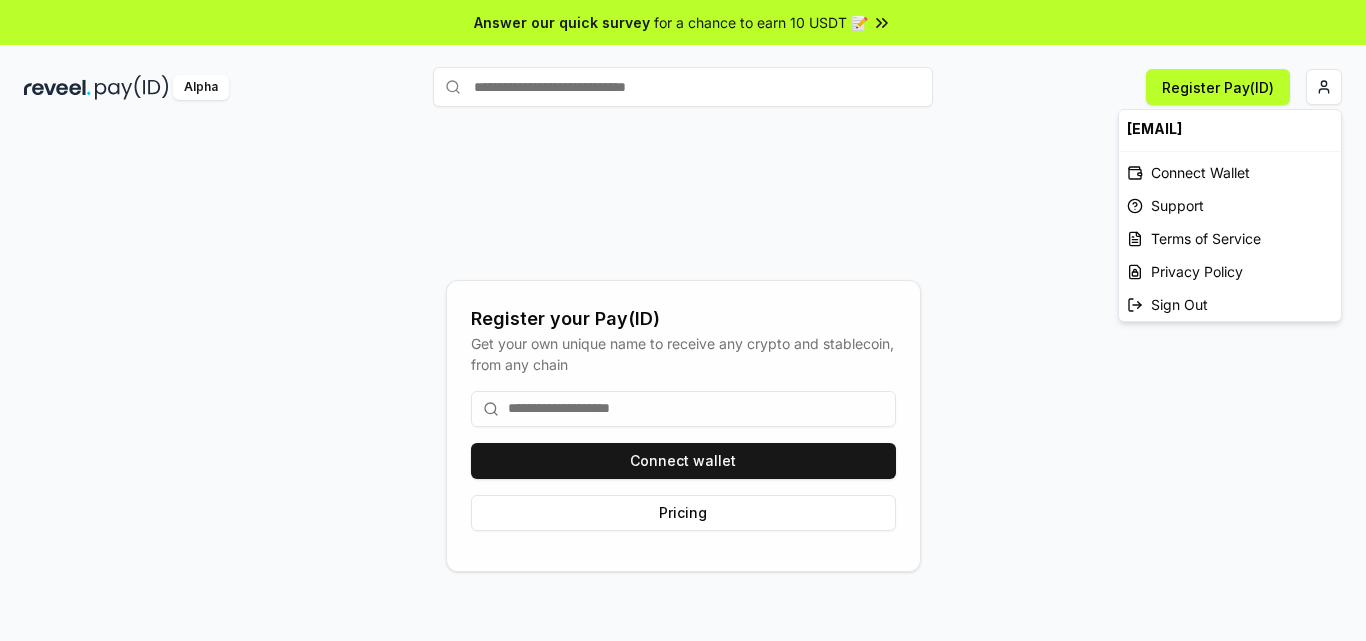 click on "Answer our quick survey for a chance to earn 10 USDT 📝 Alpha Register Pay(ID) Register your Pay(ID) Get your own unique name to receive any crypto and stablecoin, from any chain Connect wallet [EMAIL]   Connect Wallet   Support   Terms of Service   Privacy Policy   Sign Out" at bounding box center (683, 320) 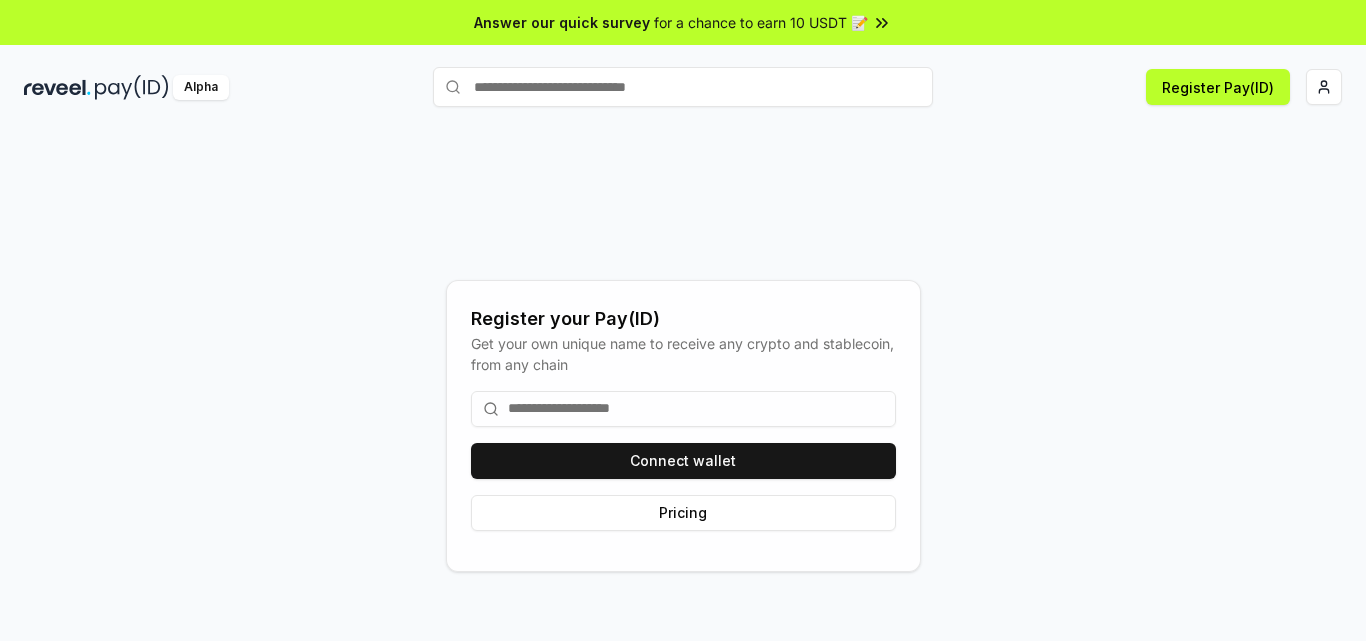 click on "Answer our quick survey for a chance to earn 10 USDT 📝 Alpha Register Pay(ID) Register your Pay(ID) Get your own unique name to receive any crypto and stablecoin, from any chain Connect wallet Pricing" at bounding box center [683, 320] 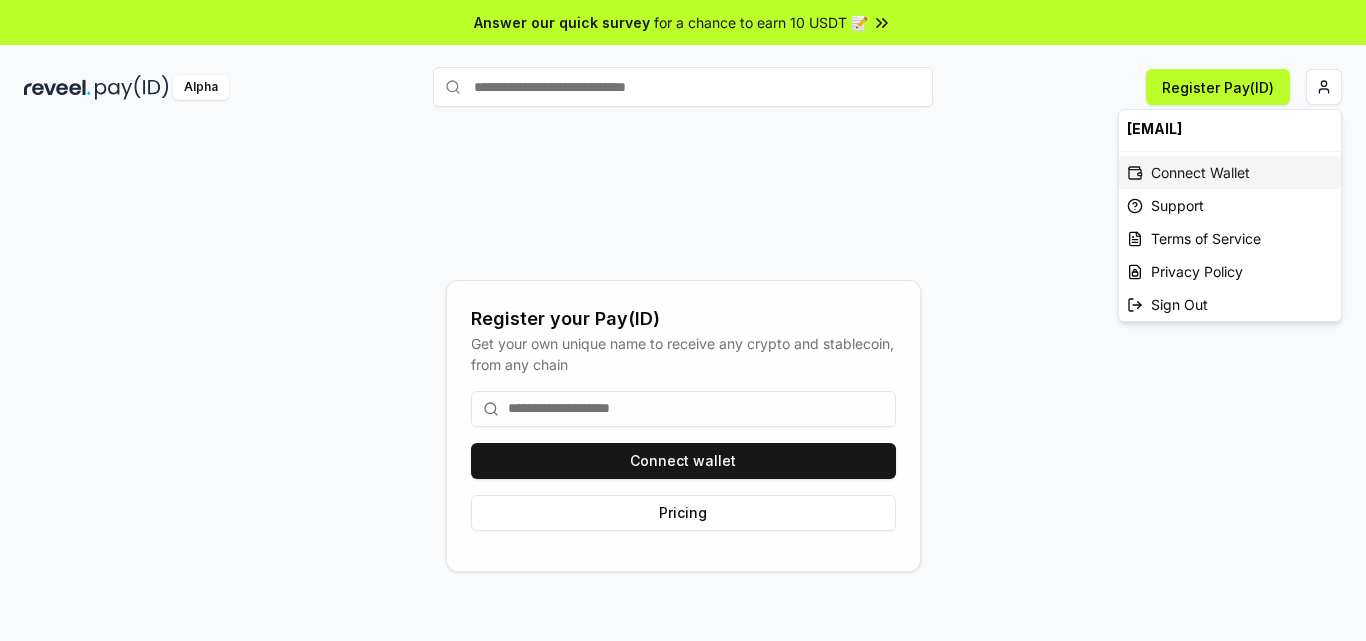 click on "Connect Wallet" at bounding box center [1230, 172] 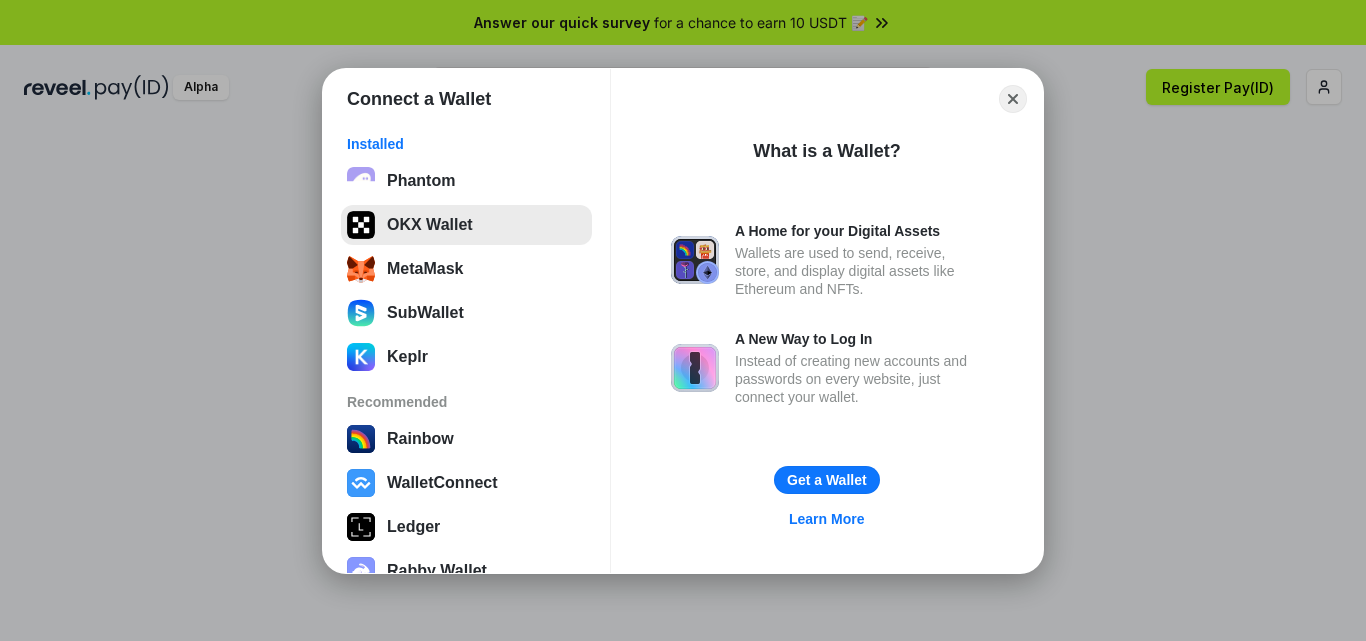 click on "OKX Wallet" at bounding box center [466, 225] 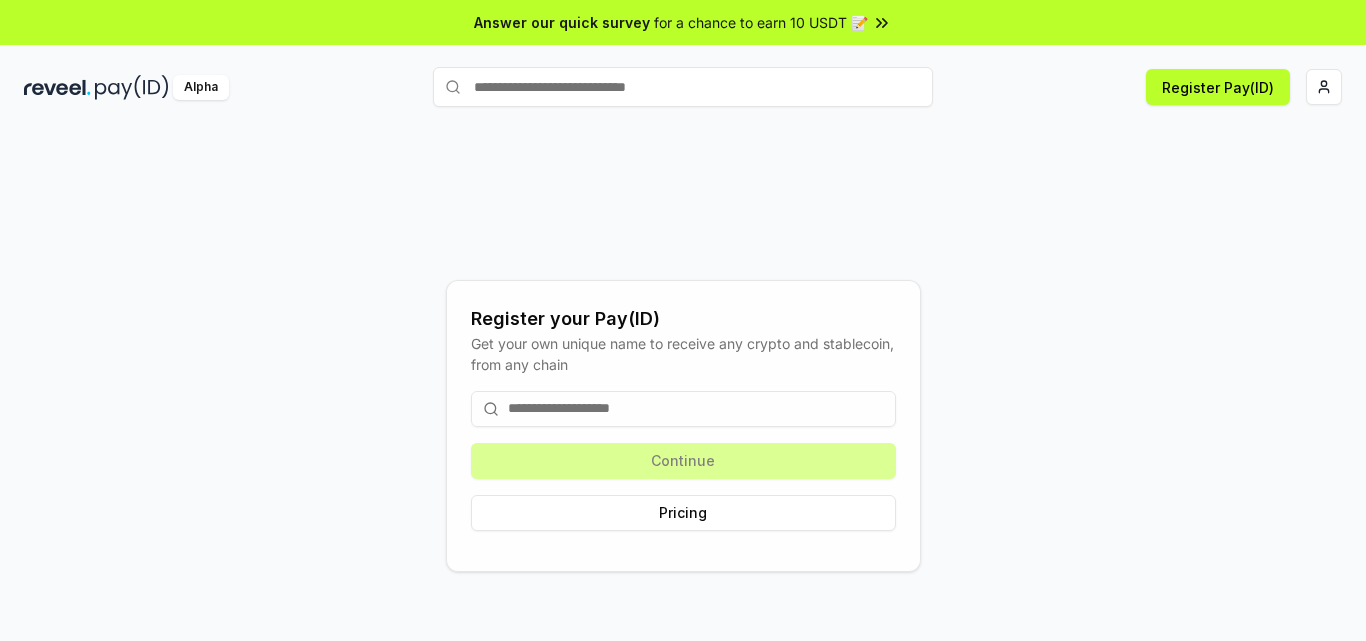 click at bounding box center (683, 409) 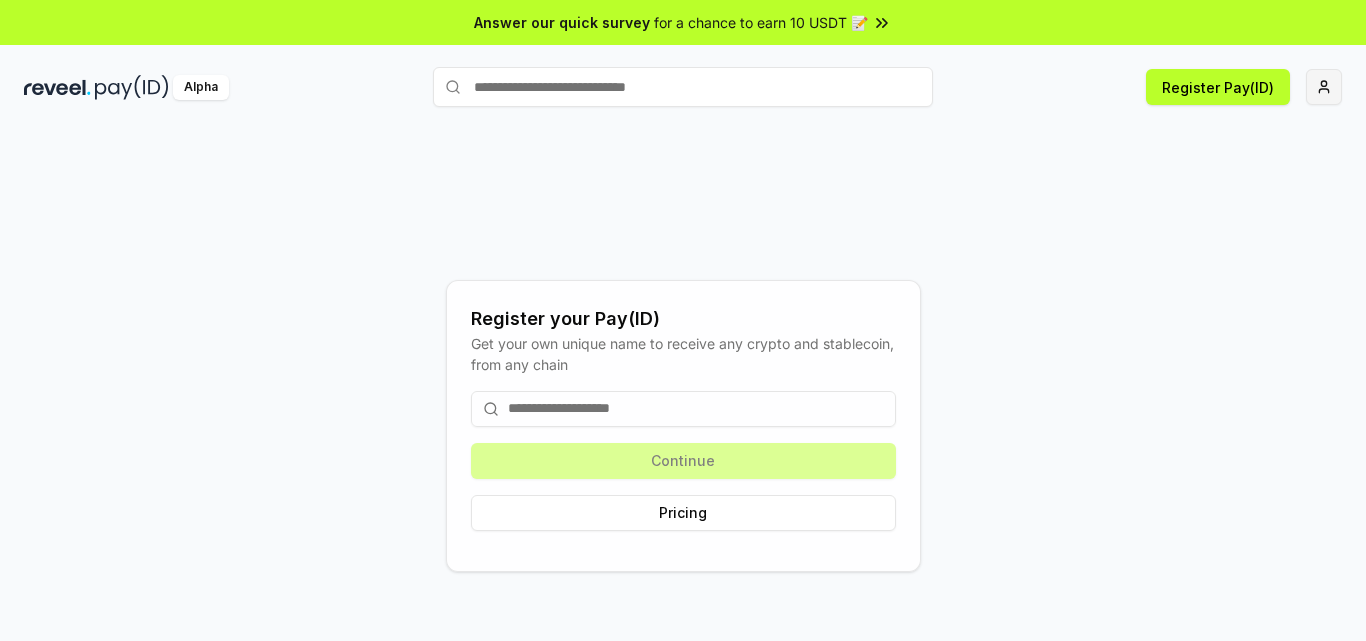 click on "Answer our quick survey for a chance to earn 10 USDT 📝 Alpha Register Pay(ID) Register your Pay(ID) Get your own unique name to receive any crypto and stablecoin, from any chain Continue Pricing" at bounding box center (683, 320) 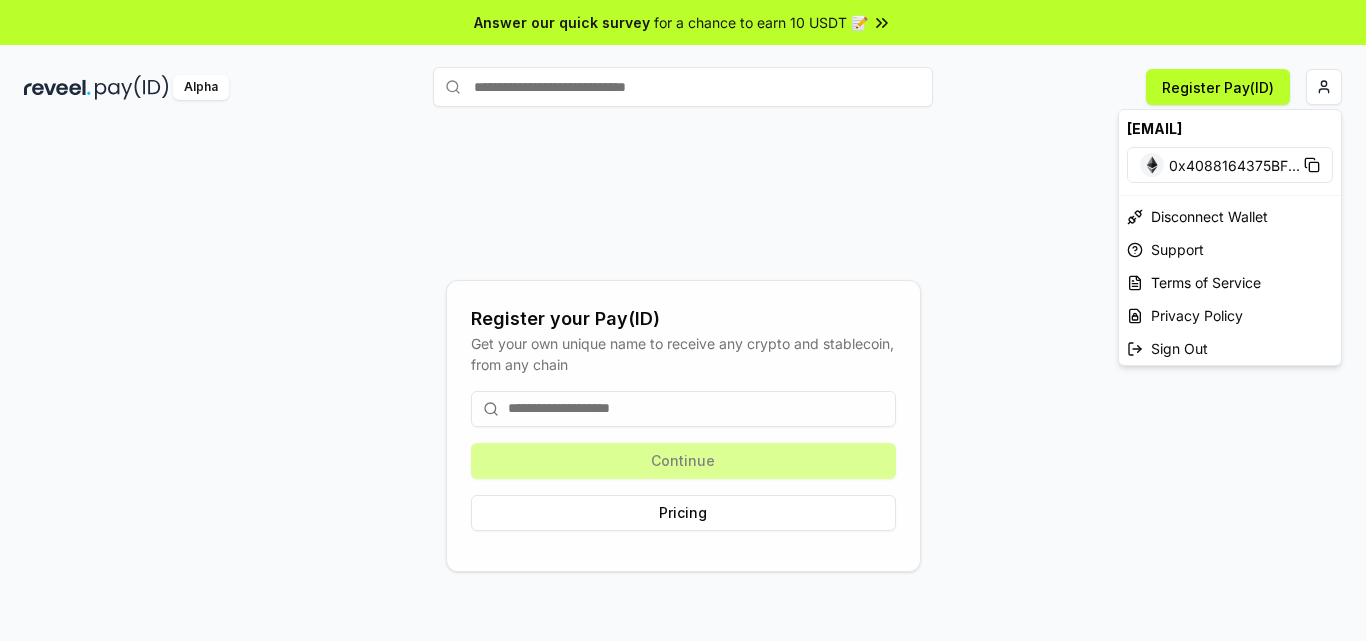 click on "Answer our quick survey for a chance to earn 10 USDT 📝 Alpha Register Pay(ID) Register your Pay(ID) Get your own unique name to receive any crypto and stablecoin, from any chain Continue Pricing [EMAIL]   [ADDRESS] ...     Disconnect Wallet   Support   Terms of Service   Privacy Policy   Sign Out" at bounding box center [683, 320] 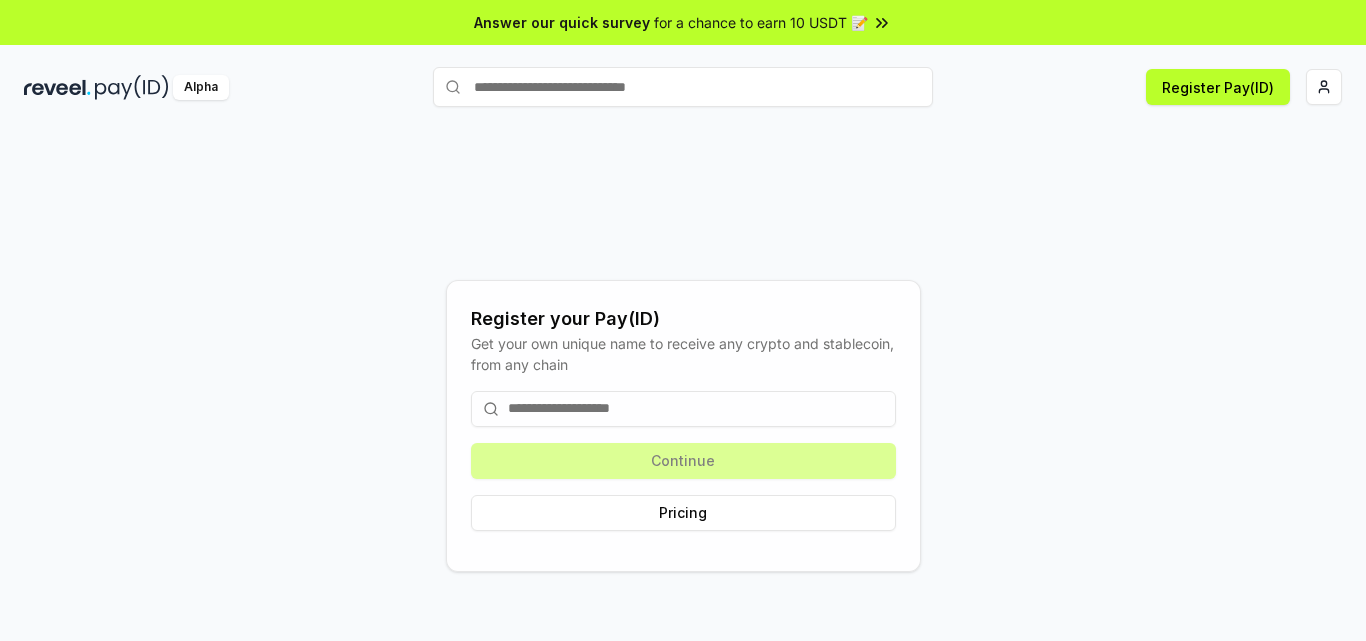 click at bounding box center [132, 87] 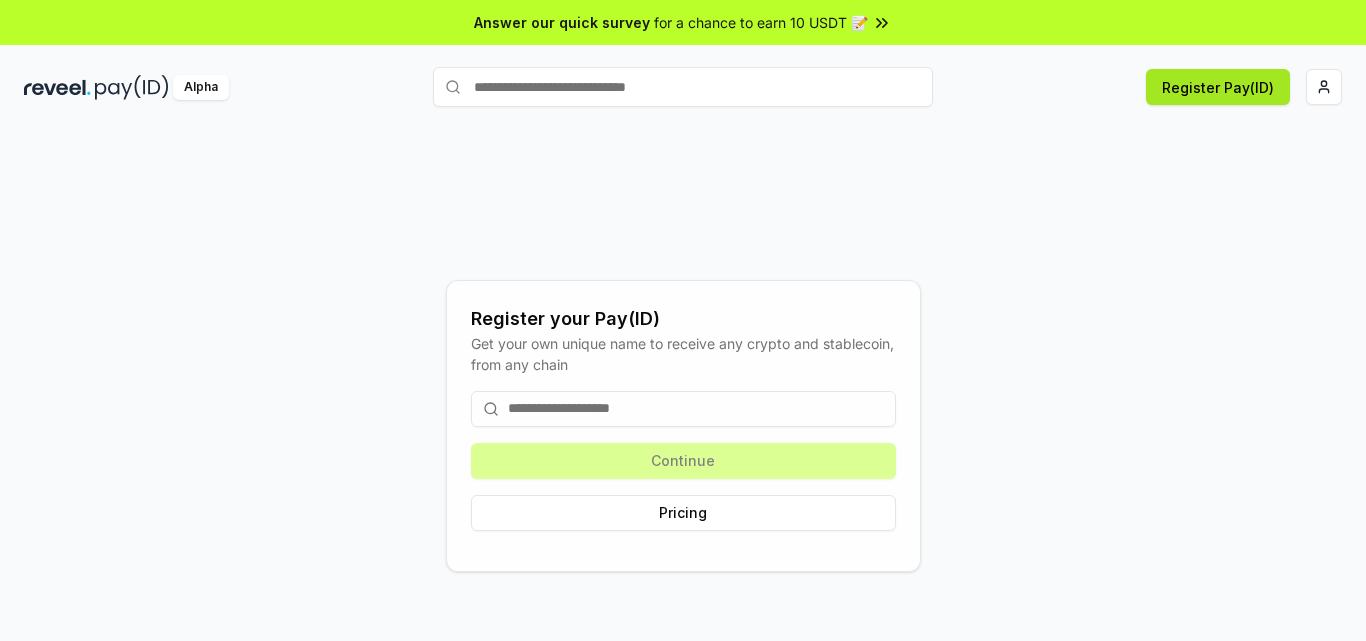 click on "Register Pay(ID)" at bounding box center (1218, 87) 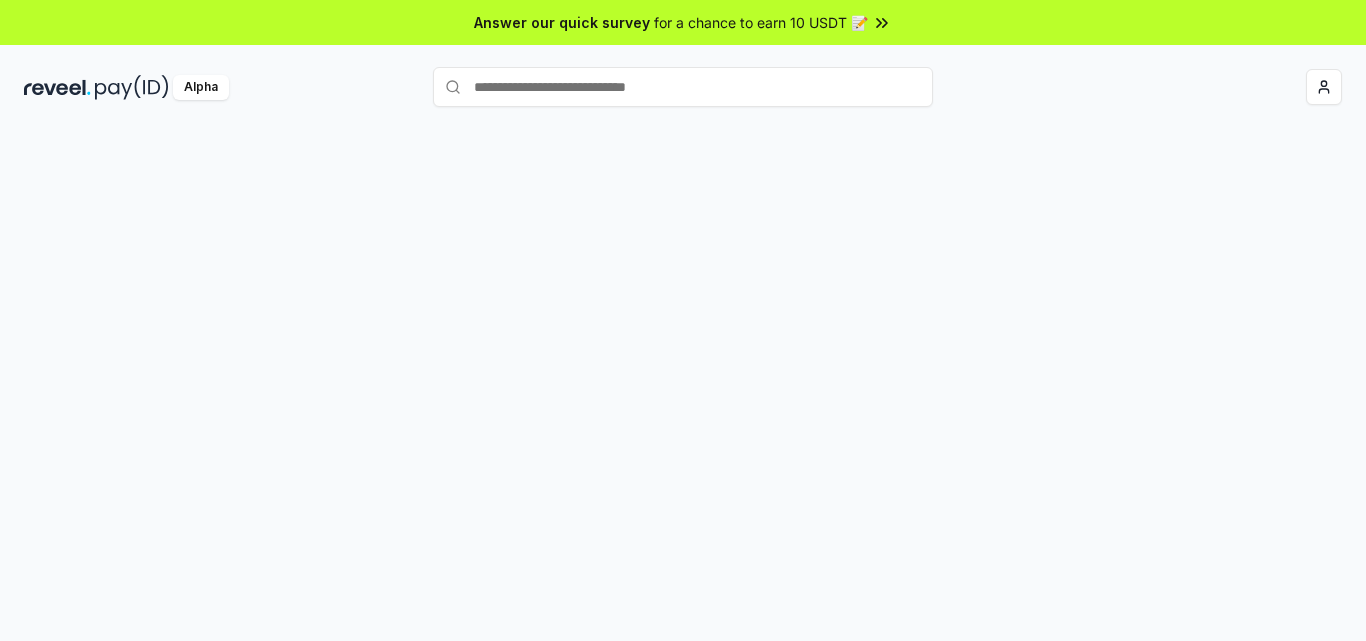 scroll, scrollTop: 0, scrollLeft: 0, axis: both 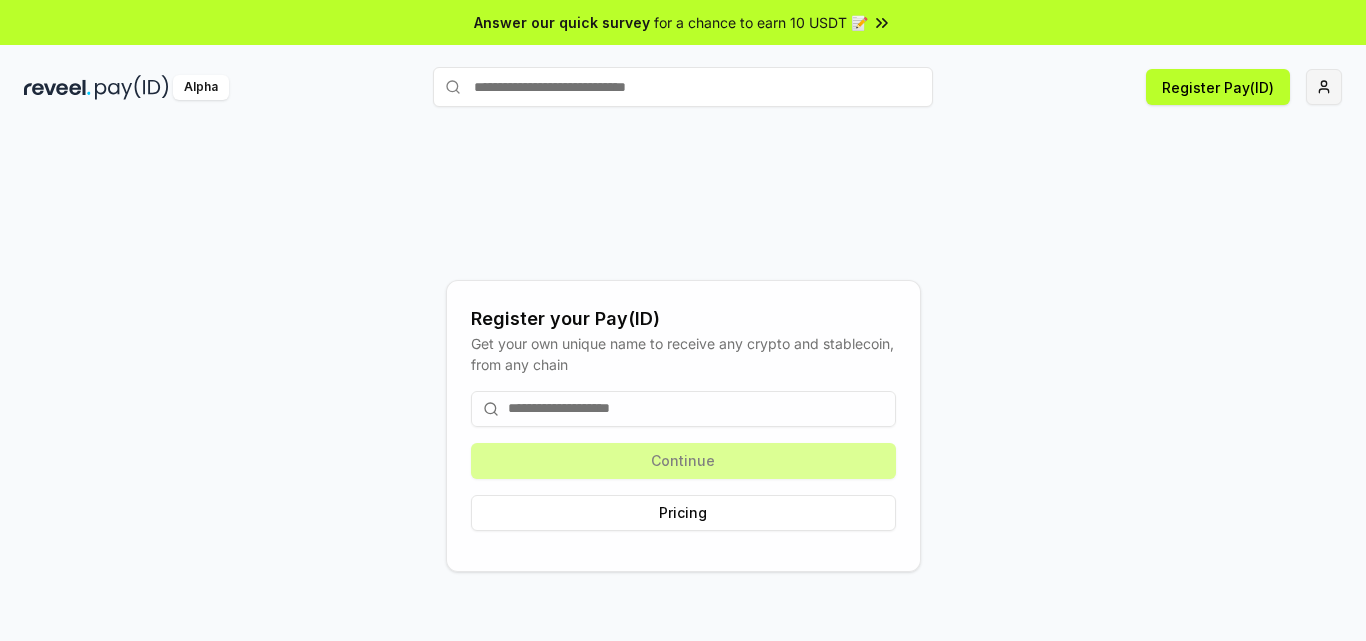 click on "Answer our quick survey for a chance to earn 10 USDT 📝 Alpha Register Pay(ID) Register your Pay(ID) Get your own unique name to receive any crypto and stablecoin, from any chain Continue Pricing" at bounding box center (683, 320) 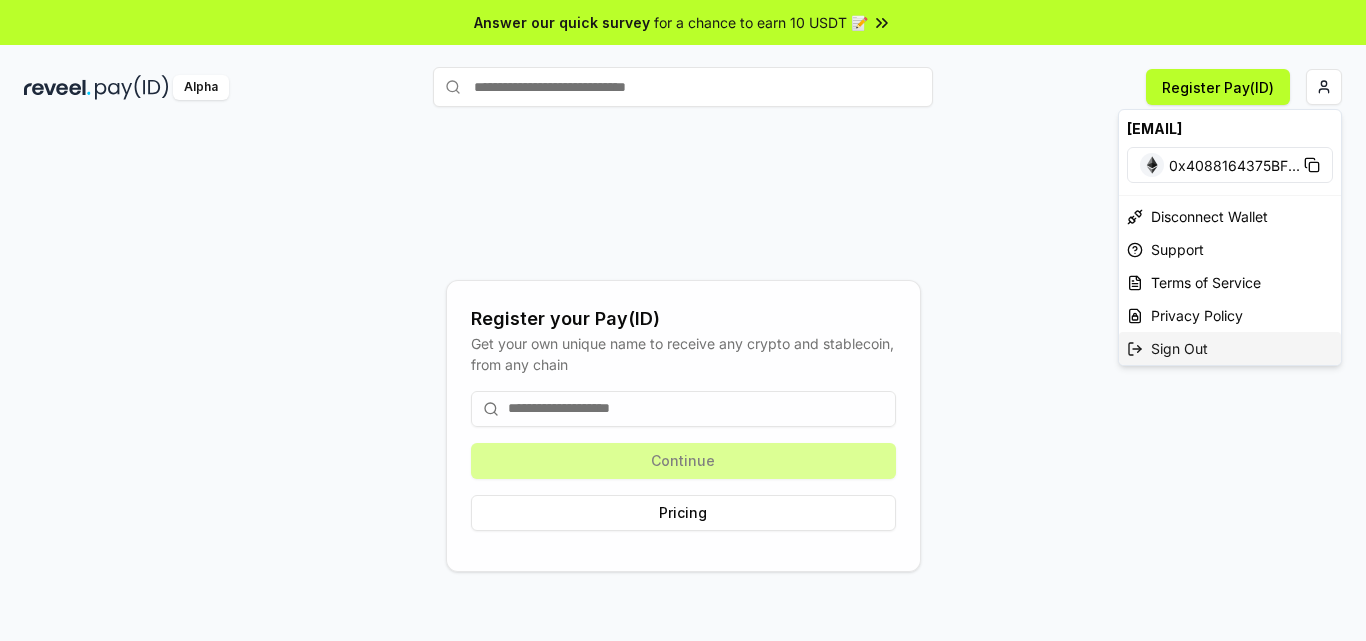 click on "Sign Out" at bounding box center (1230, 348) 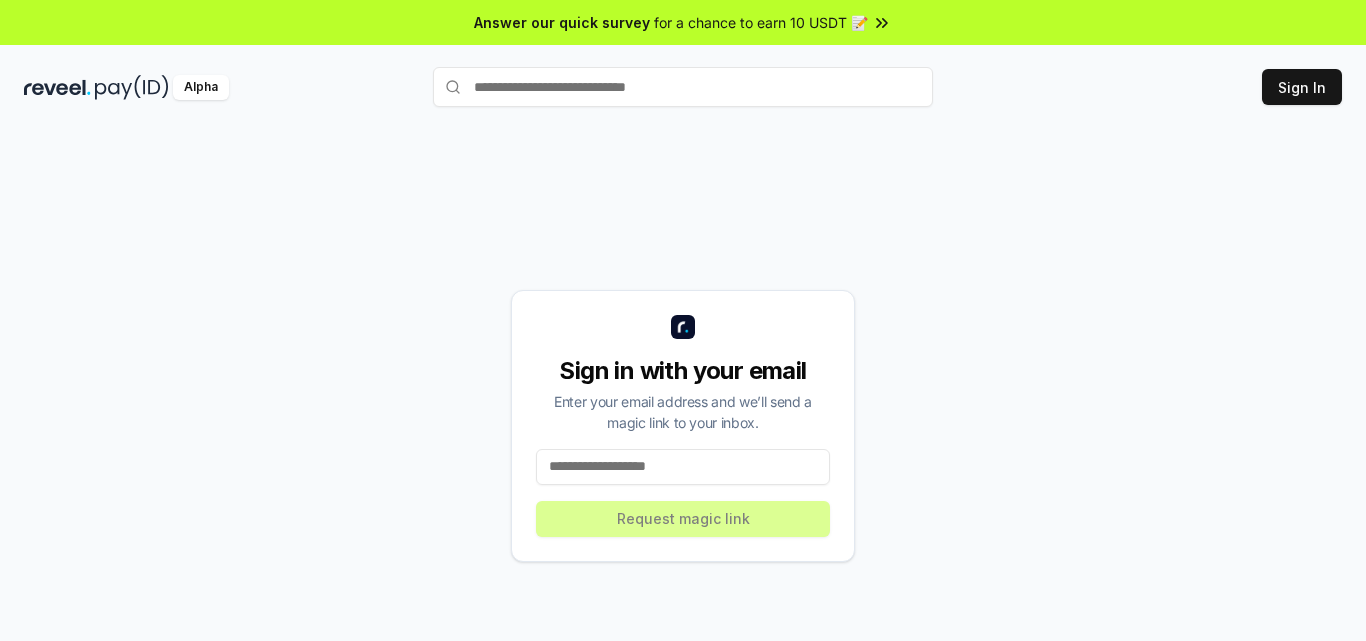 scroll, scrollTop: 0, scrollLeft: 0, axis: both 